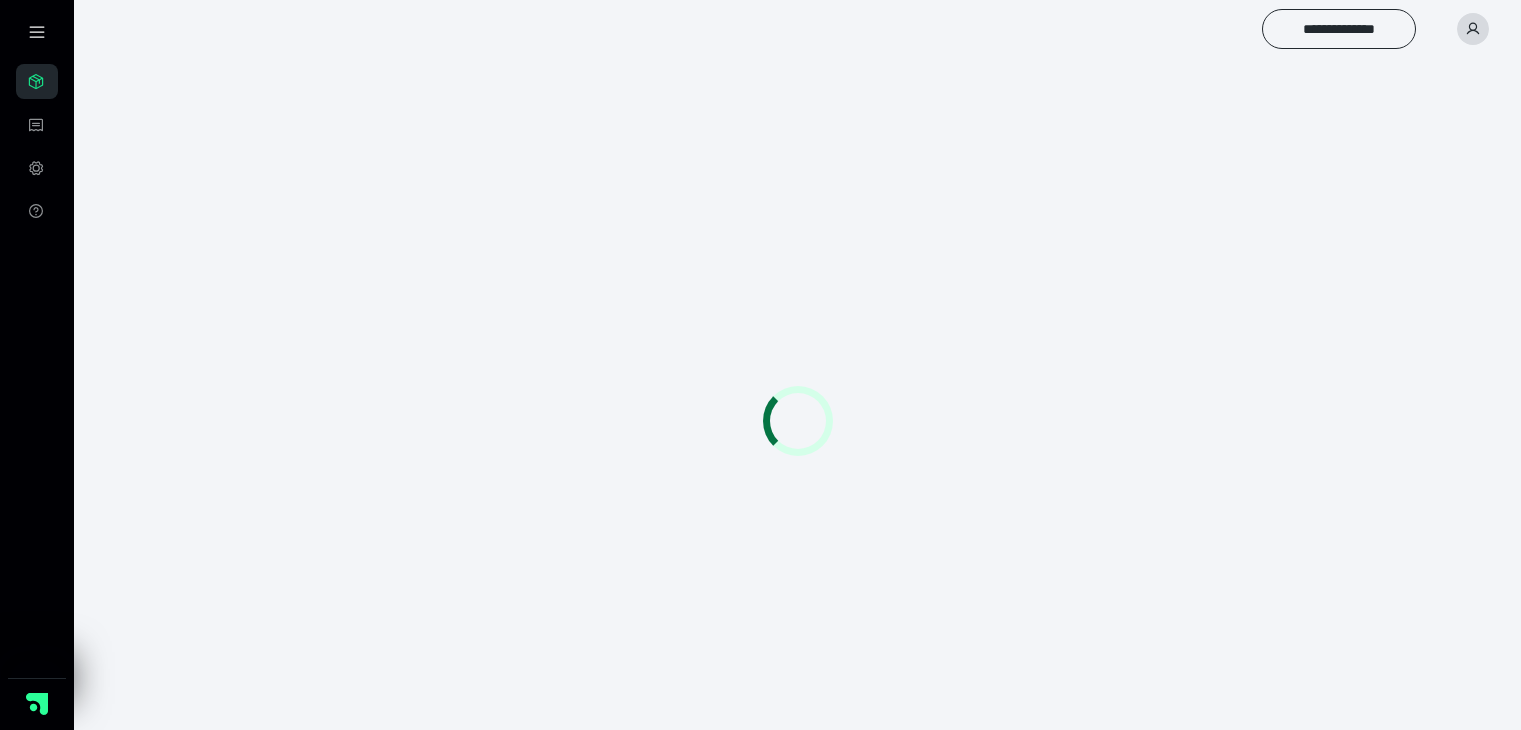 scroll, scrollTop: 0, scrollLeft: 0, axis: both 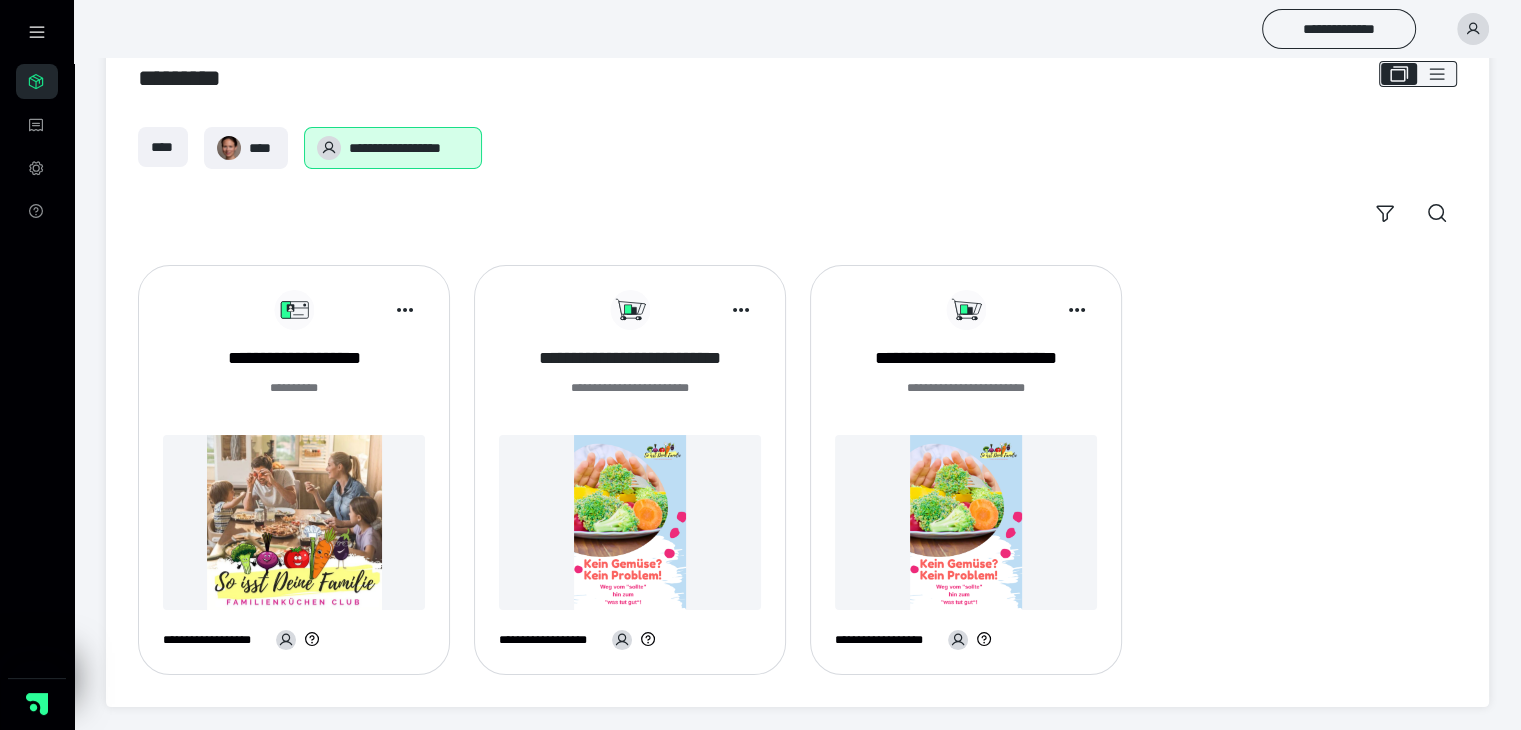 click on "**********" at bounding box center (630, 358) 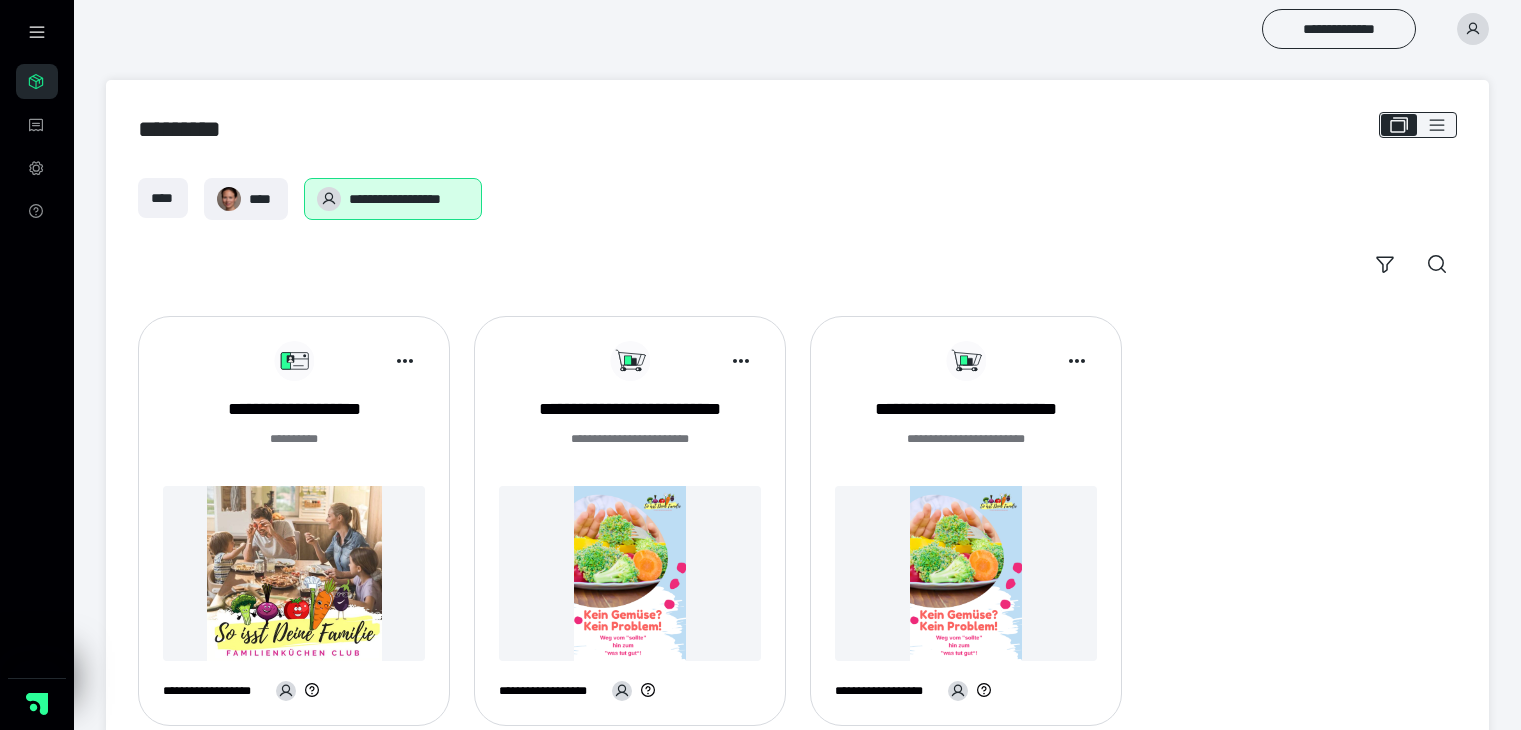 scroll, scrollTop: 51, scrollLeft: 0, axis: vertical 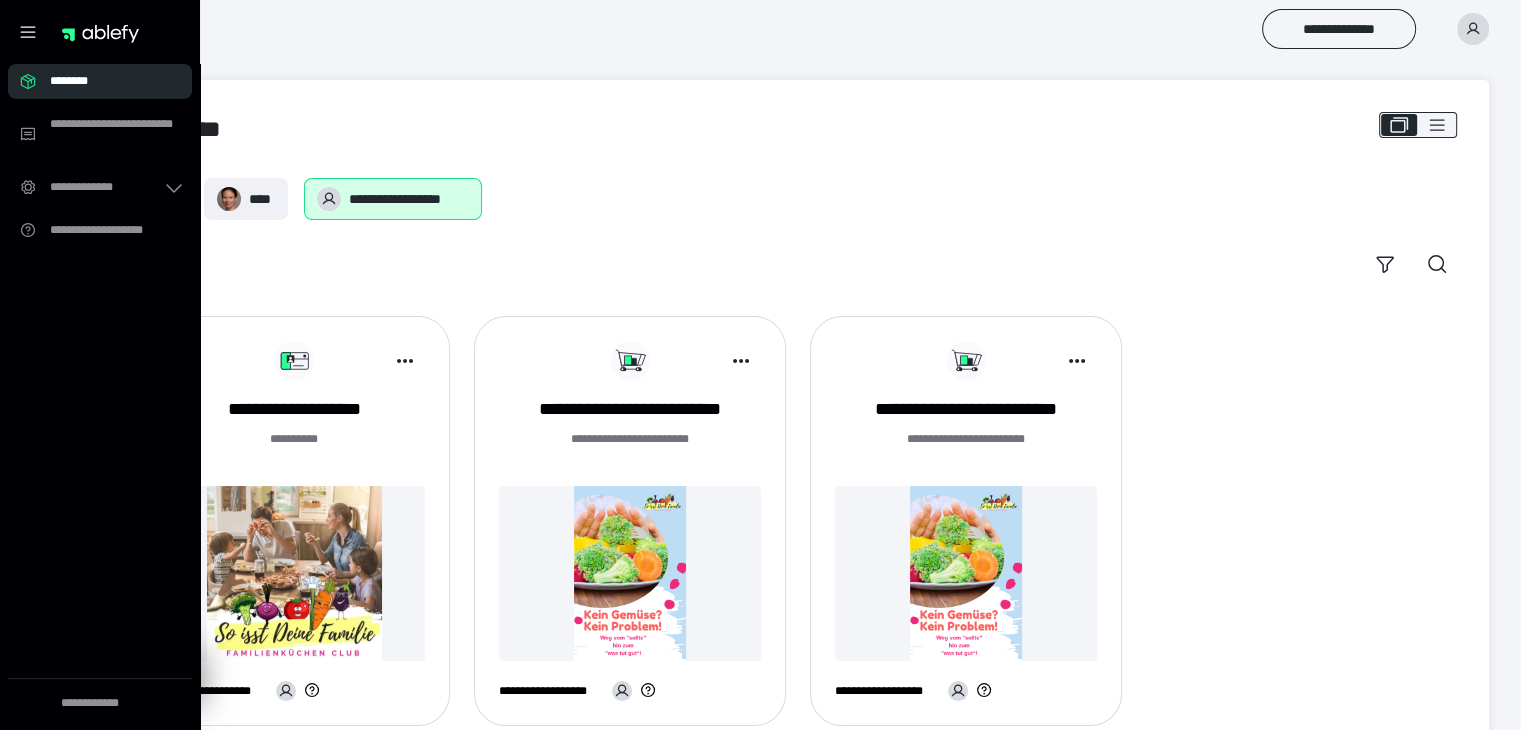 click on "********" at bounding box center (106, 81) 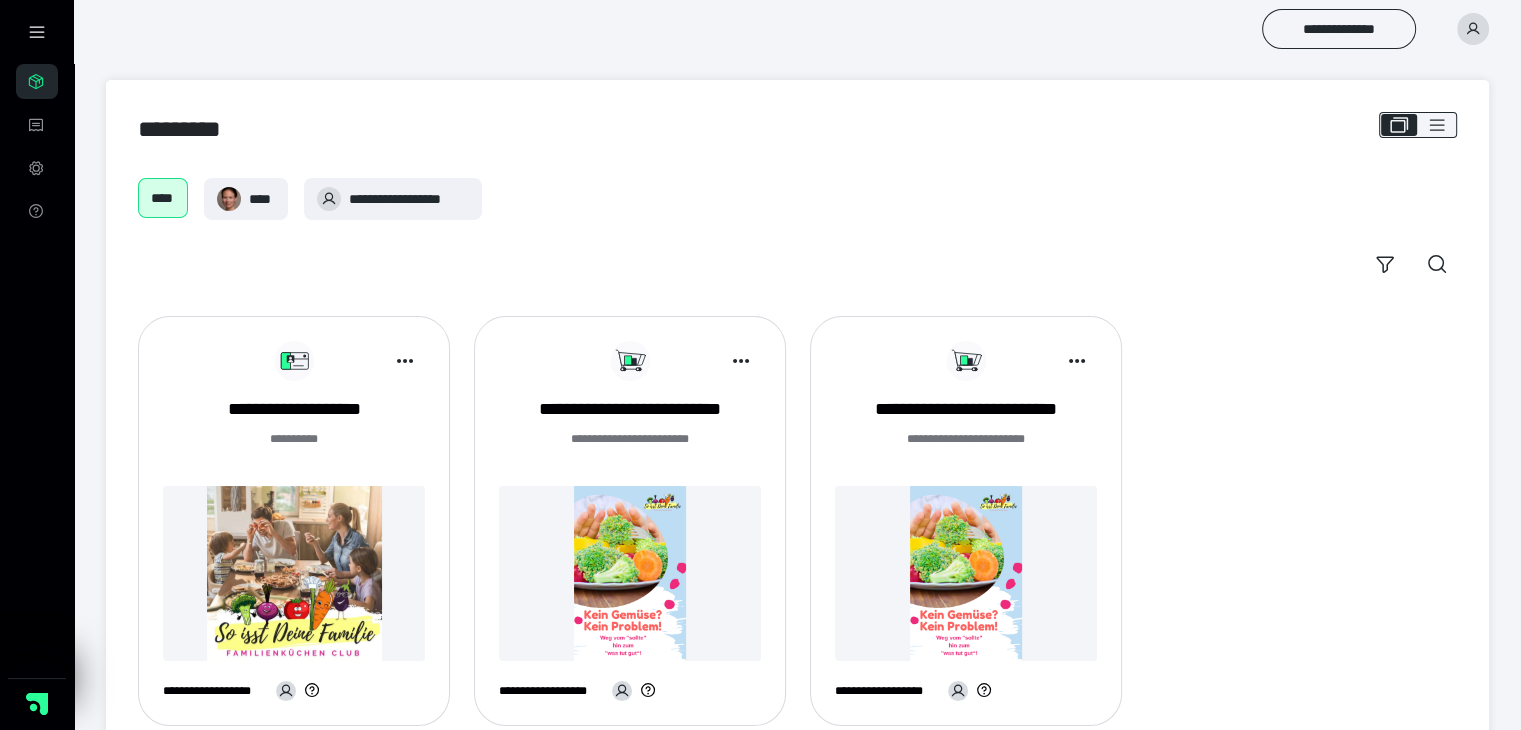 scroll, scrollTop: 51, scrollLeft: 0, axis: vertical 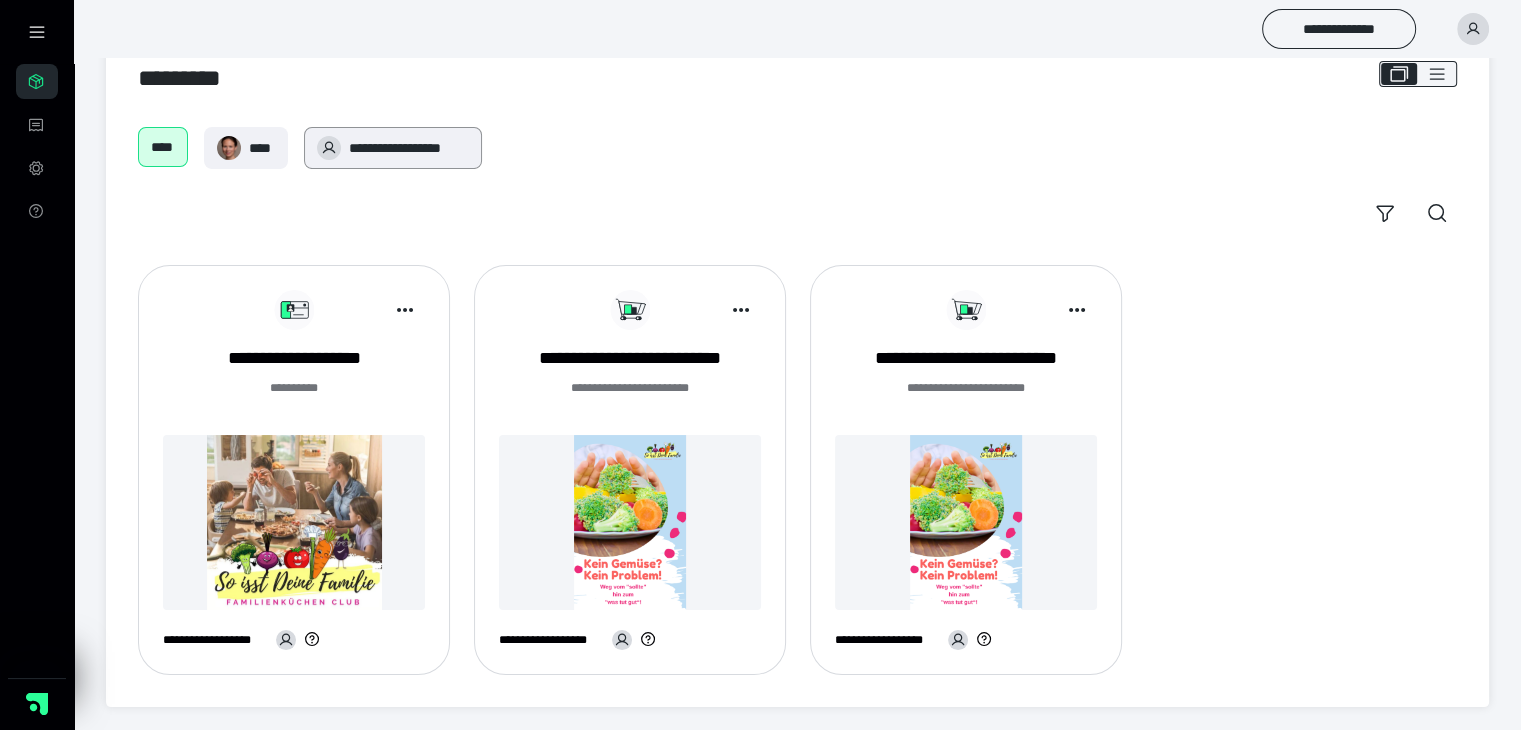 click on "**********" at bounding box center [409, 148] 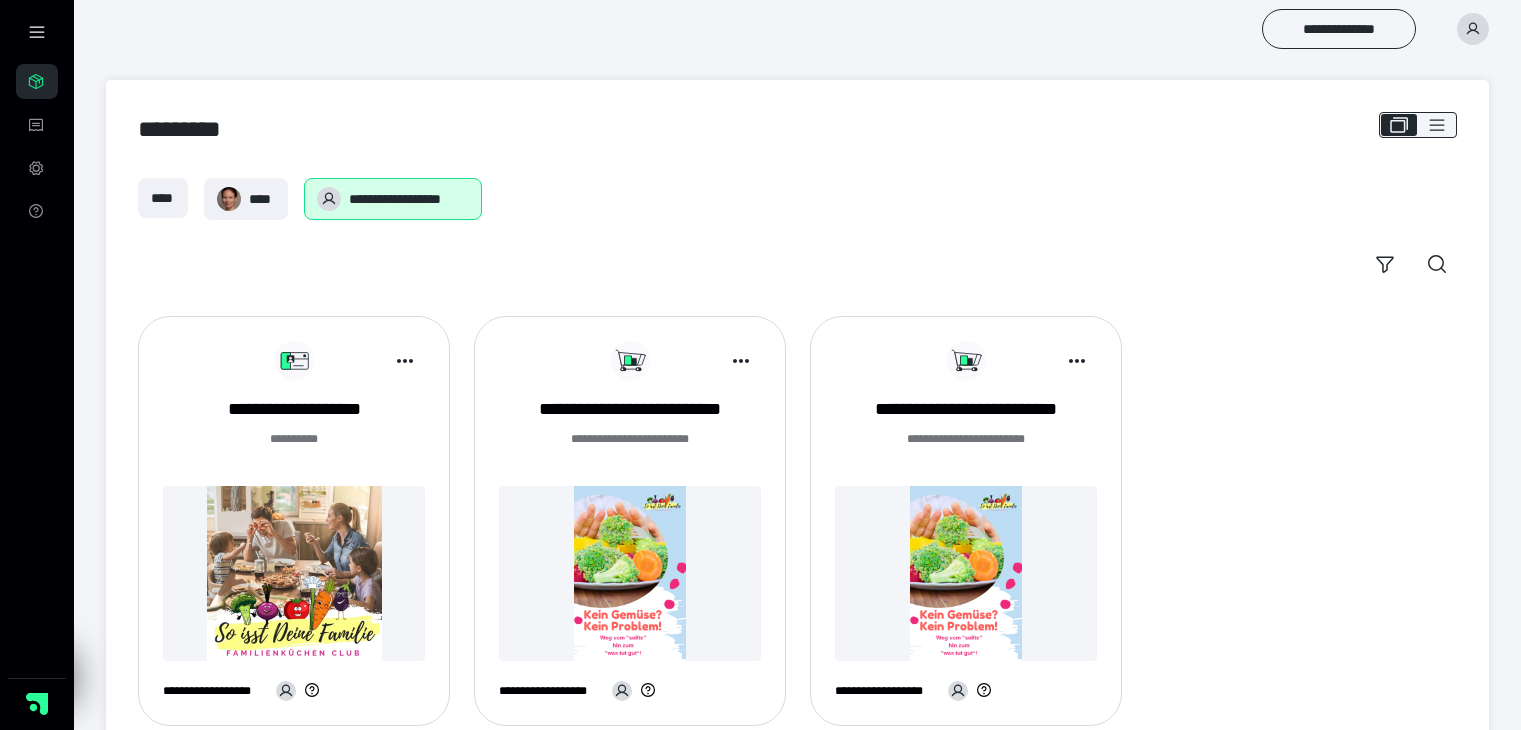 scroll, scrollTop: 0, scrollLeft: 0, axis: both 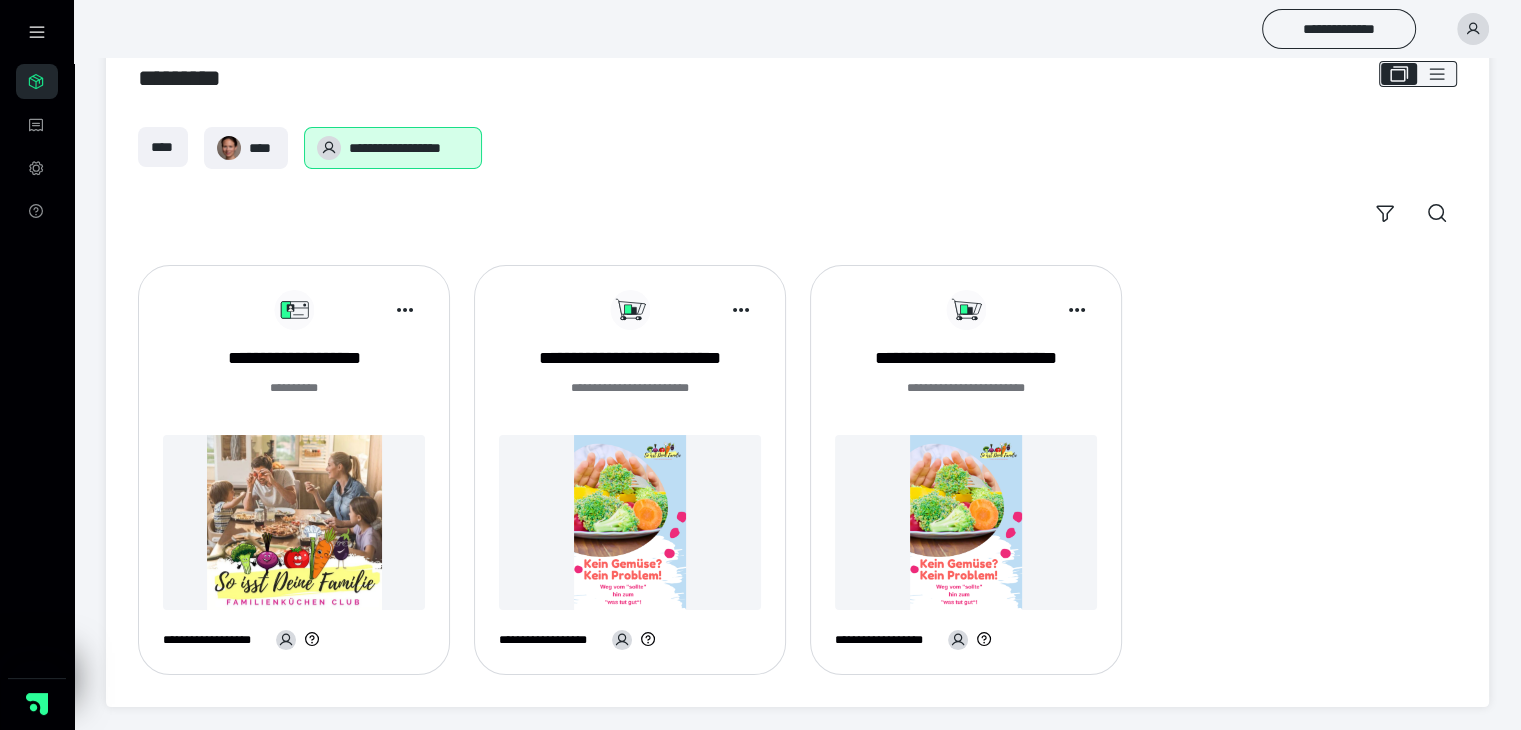 click at bounding box center [294, 522] 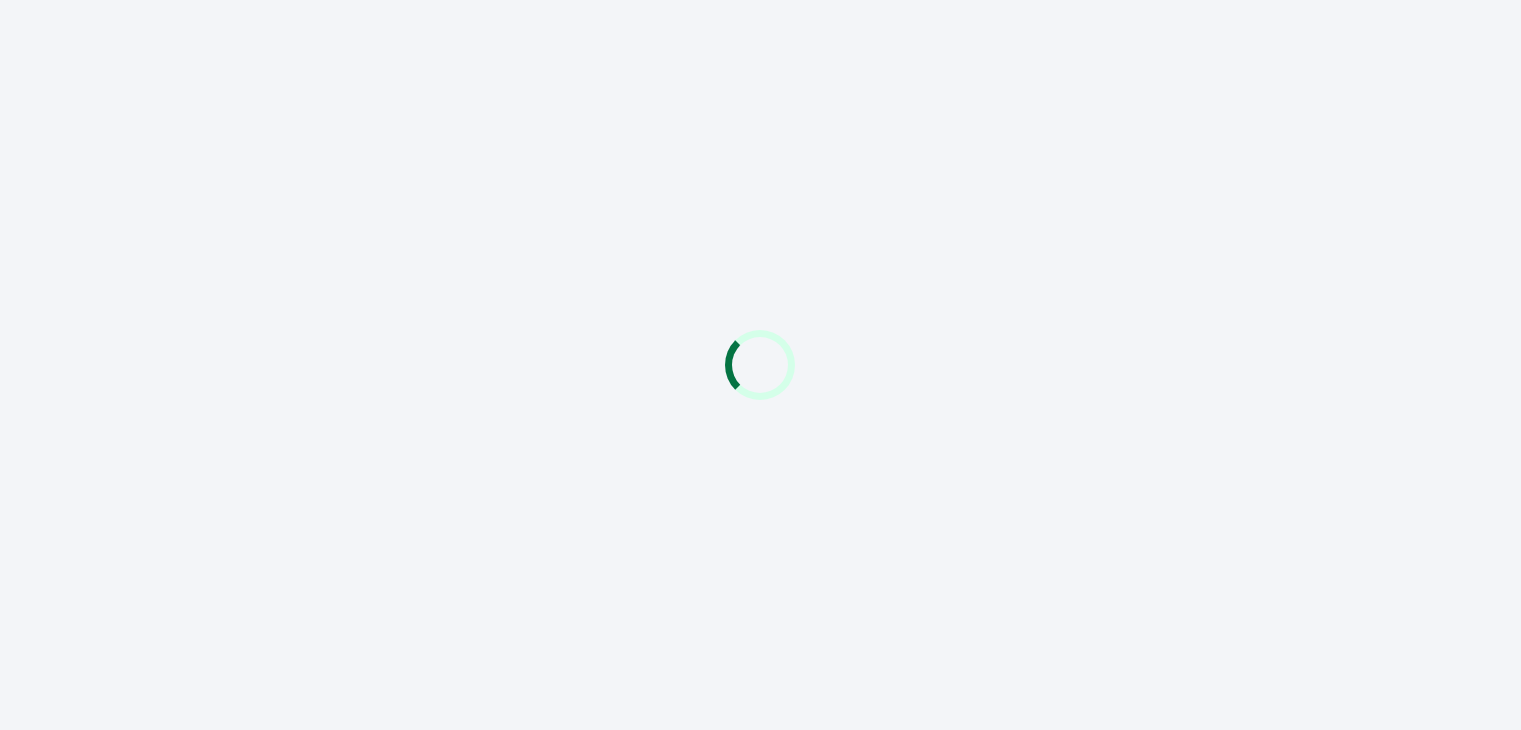 scroll, scrollTop: 0, scrollLeft: 0, axis: both 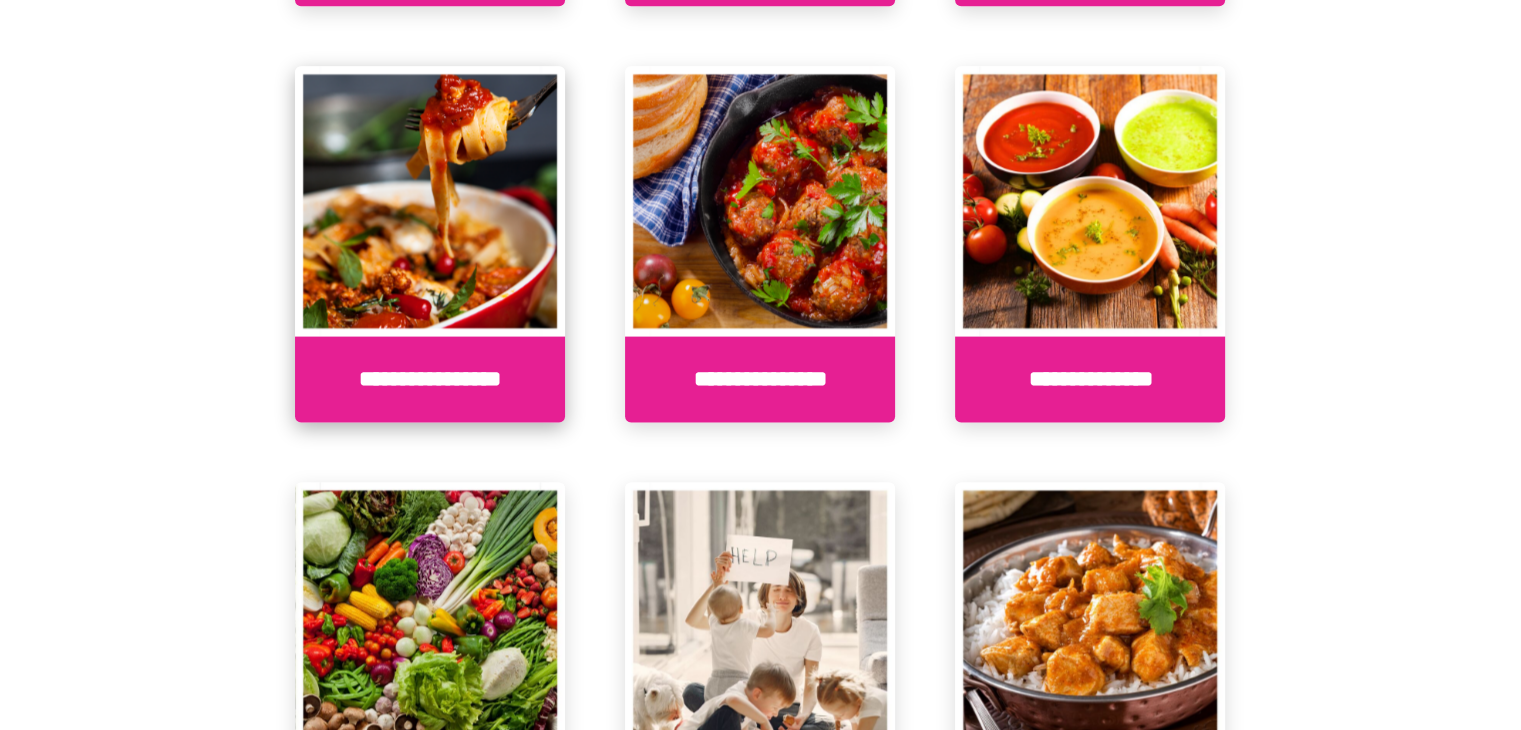 click on "**********" at bounding box center [430, 379] 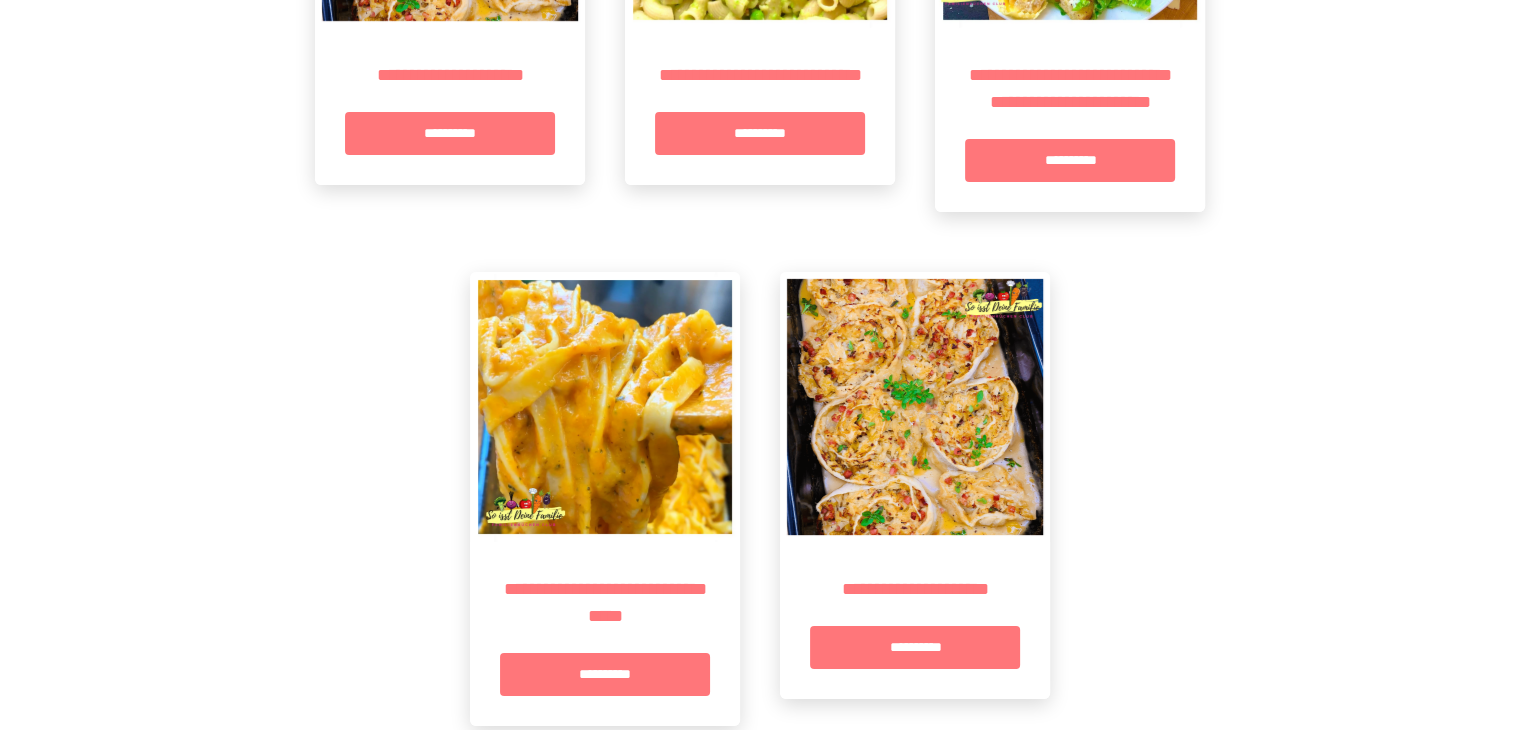 scroll, scrollTop: 14487, scrollLeft: 0, axis: vertical 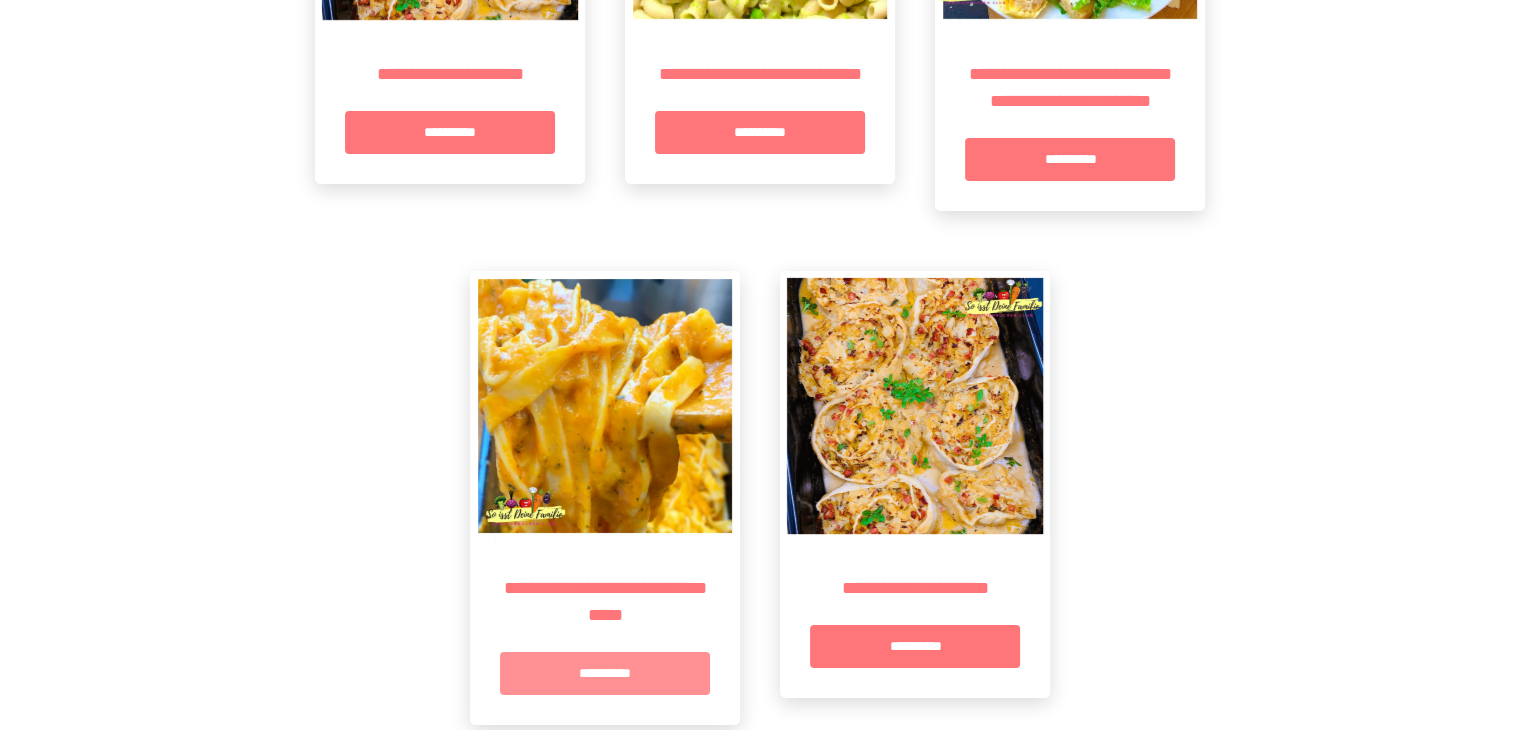 click on "**********" at bounding box center [605, 673] 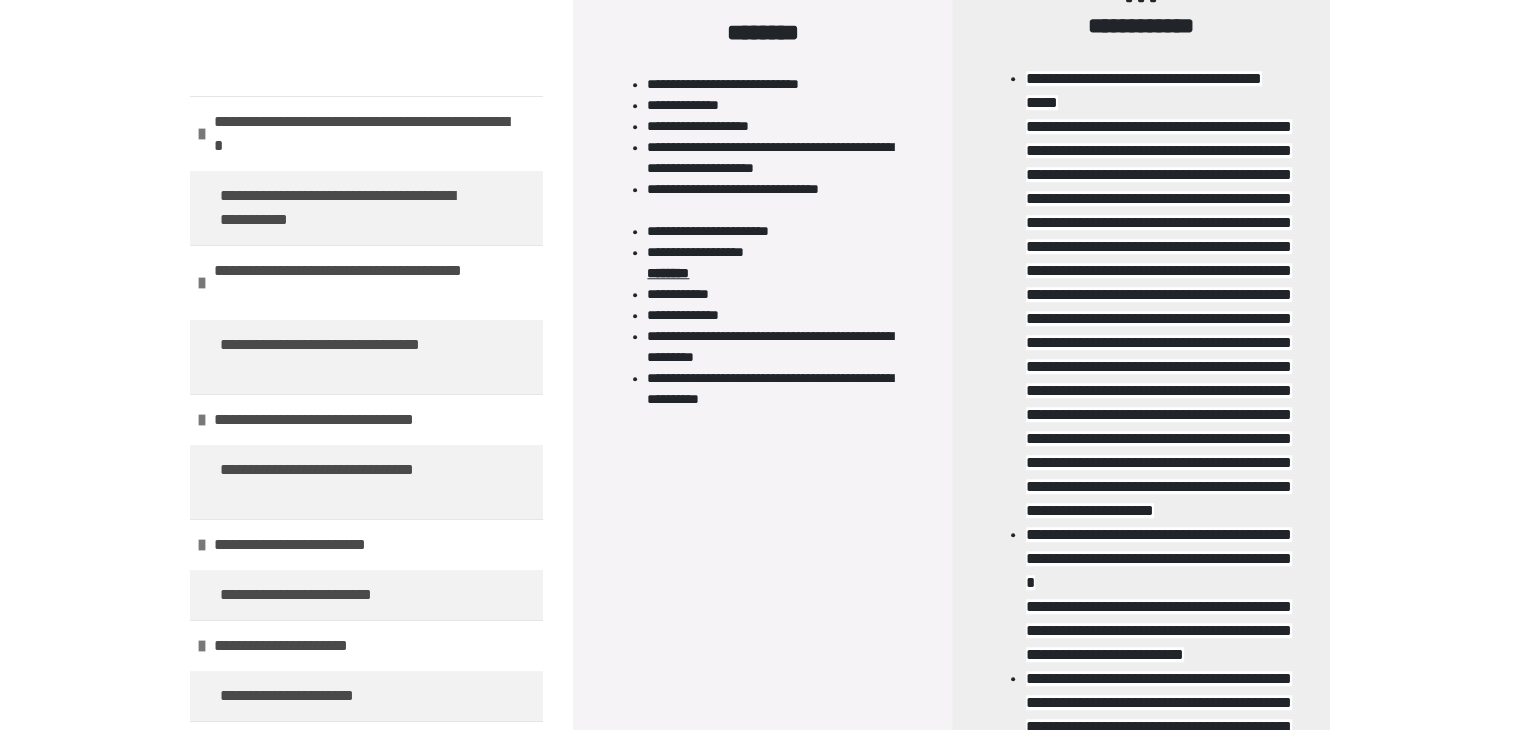 scroll, scrollTop: 1794, scrollLeft: 0, axis: vertical 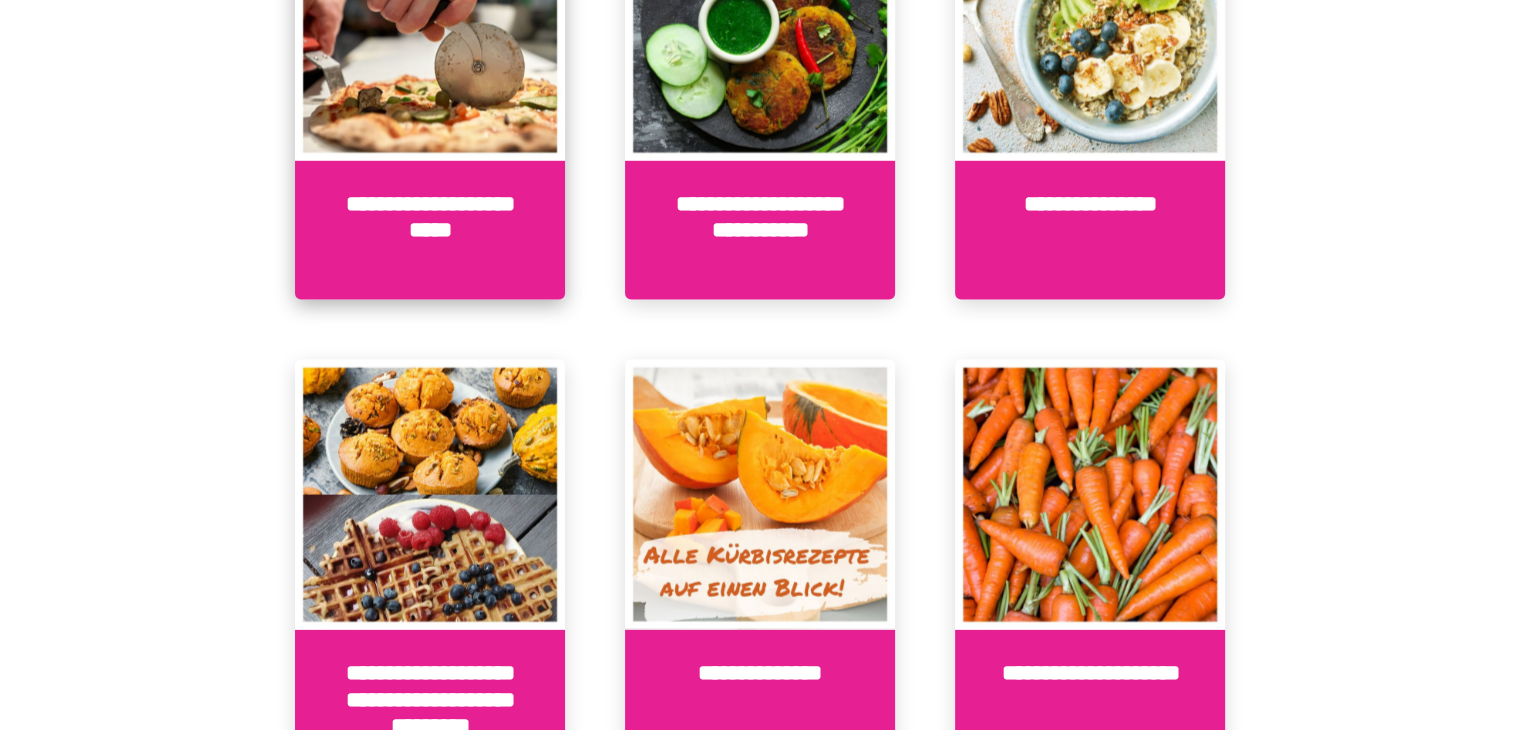 click on "**********" at bounding box center (430, 230) 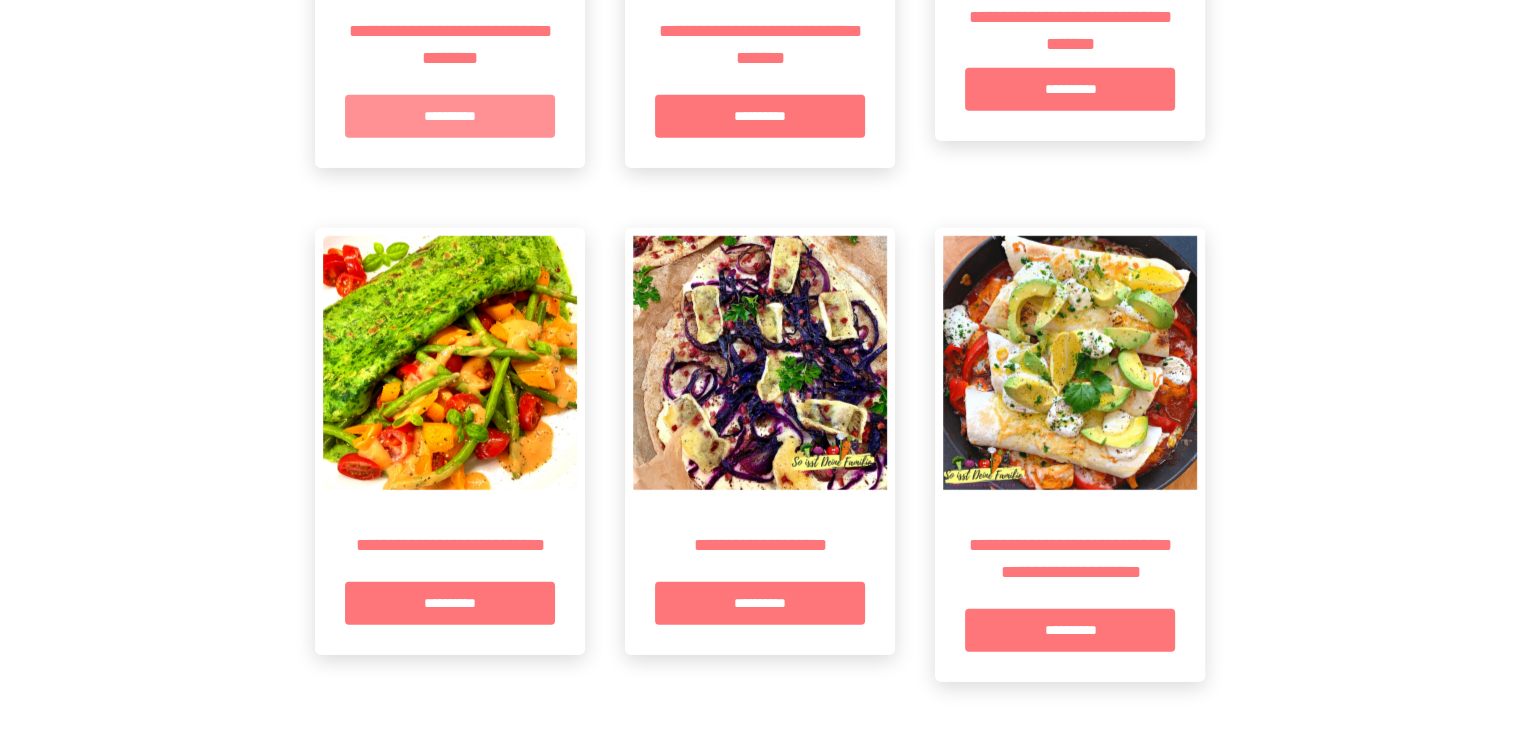 scroll, scrollTop: 5358, scrollLeft: 0, axis: vertical 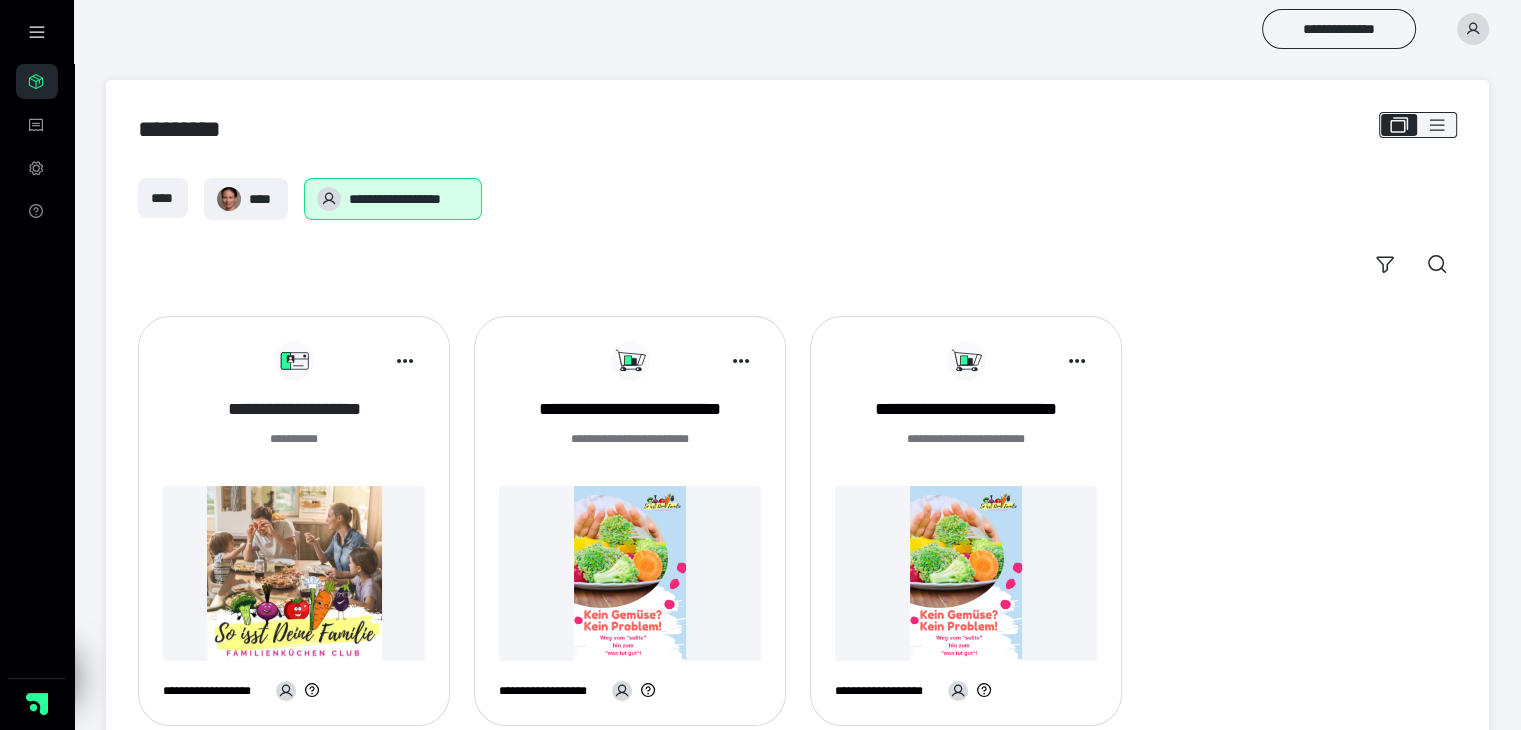 click on "**********" at bounding box center (294, 409) 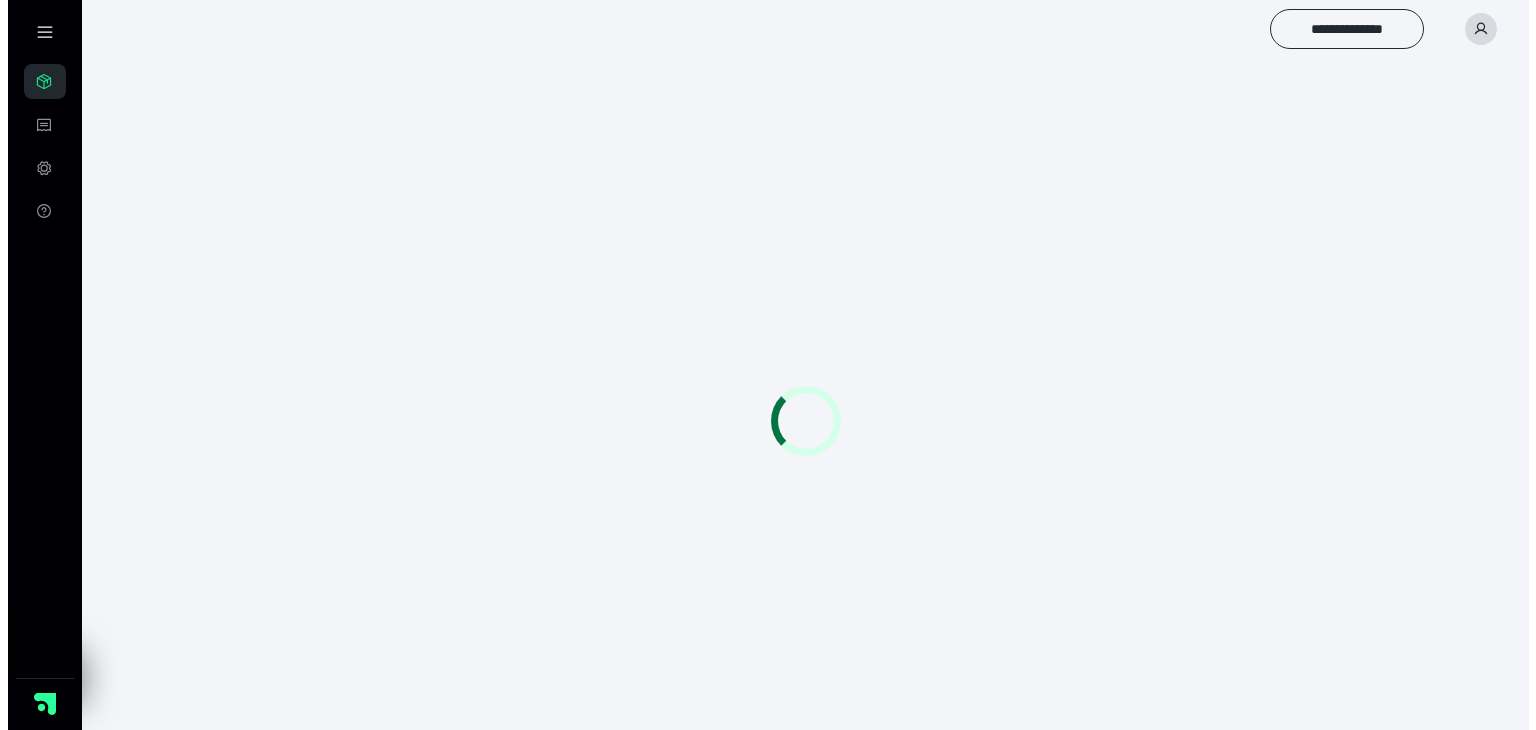 scroll, scrollTop: 0, scrollLeft: 0, axis: both 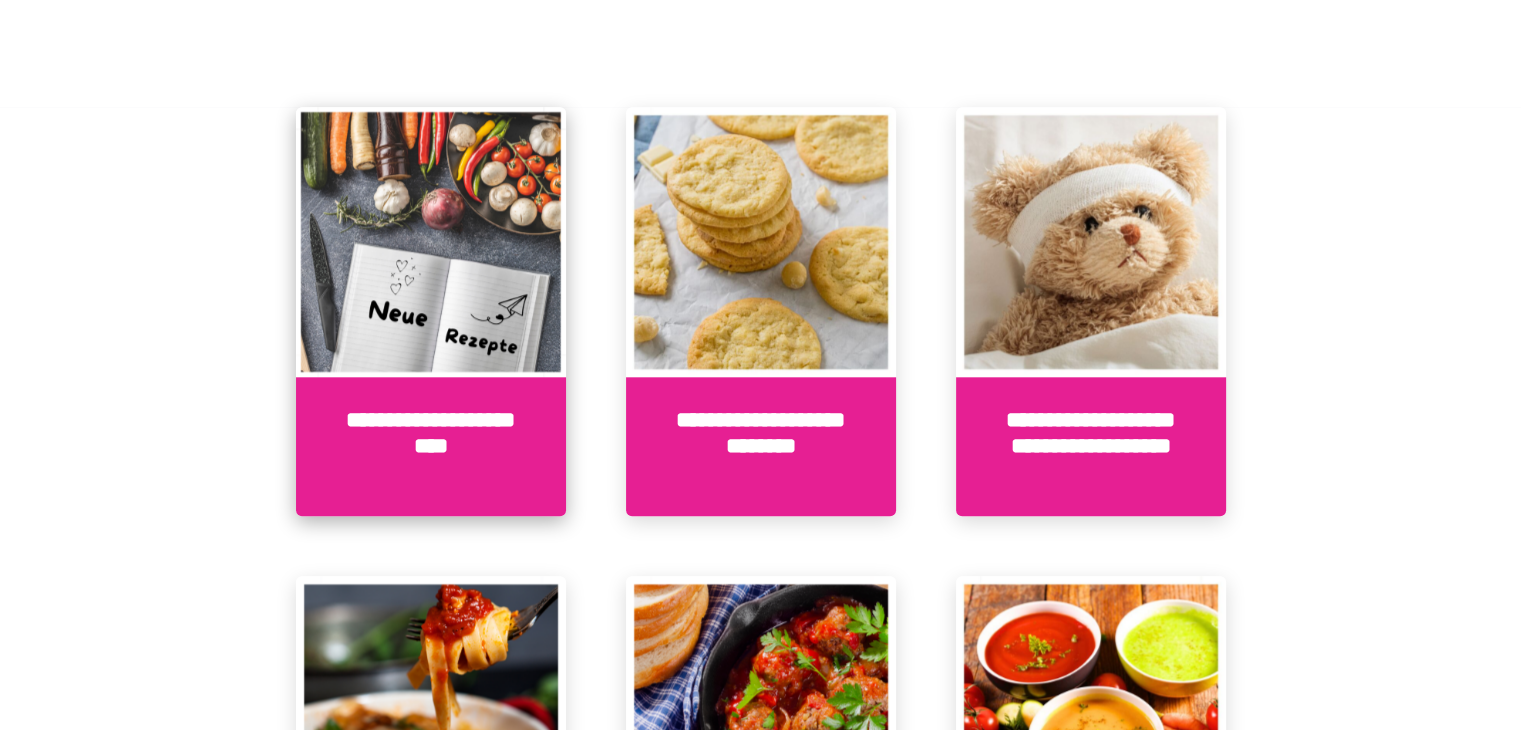 click on "**********" at bounding box center [431, 446] 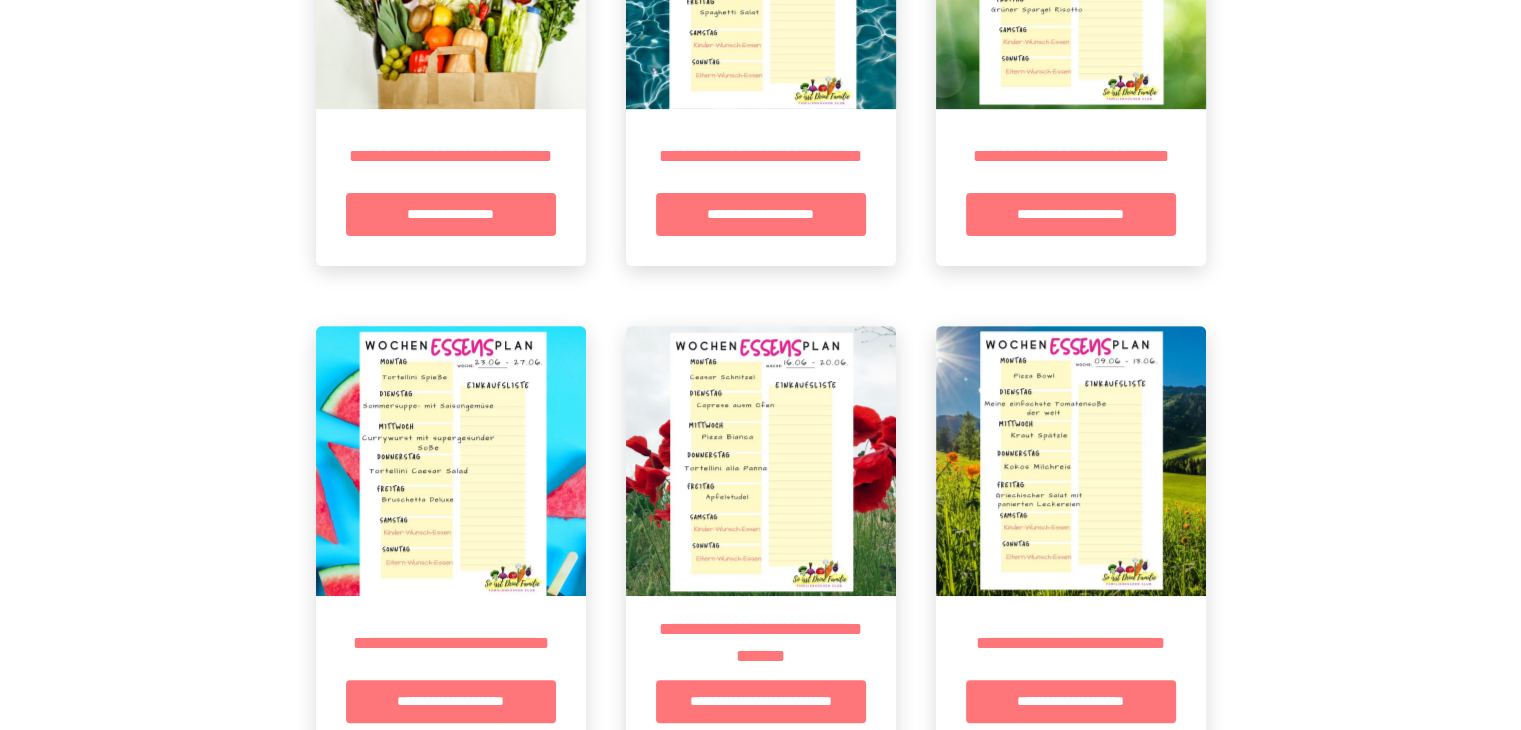 scroll, scrollTop: 664, scrollLeft: 0, axis: vertical 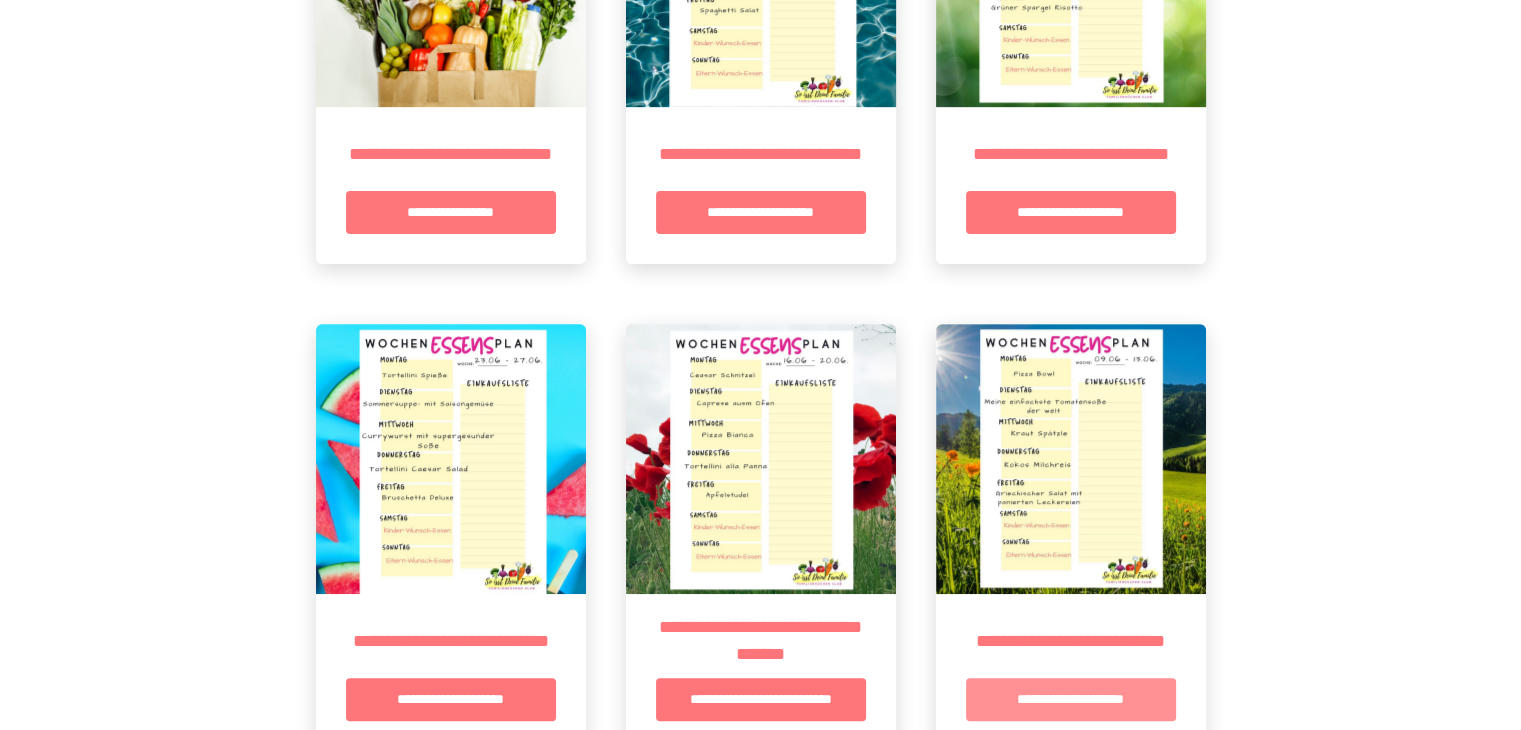 click on "**********" at bounding box center [1071, 699] 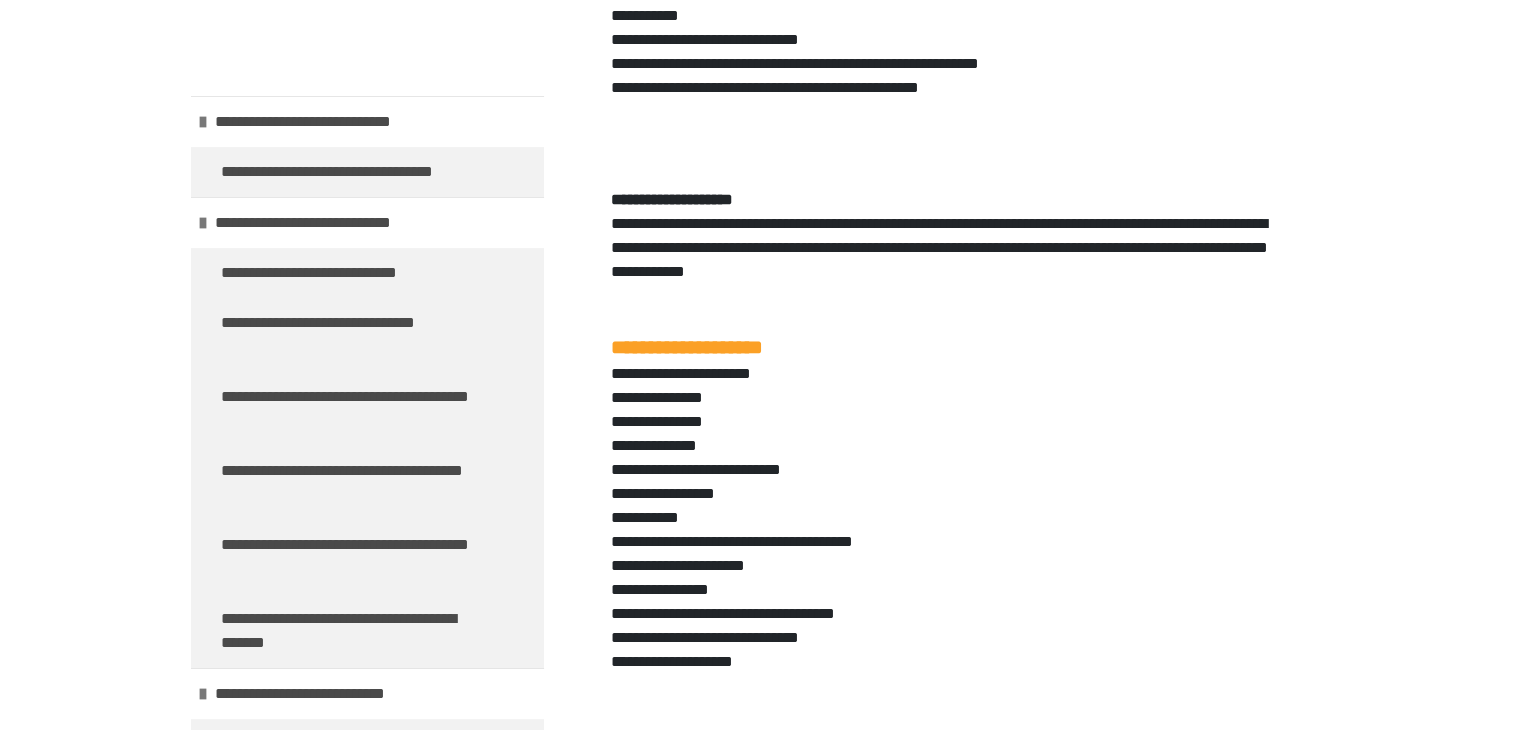 scroll, scrollTop: 1801, scrollLeft: 0, axis: vertical 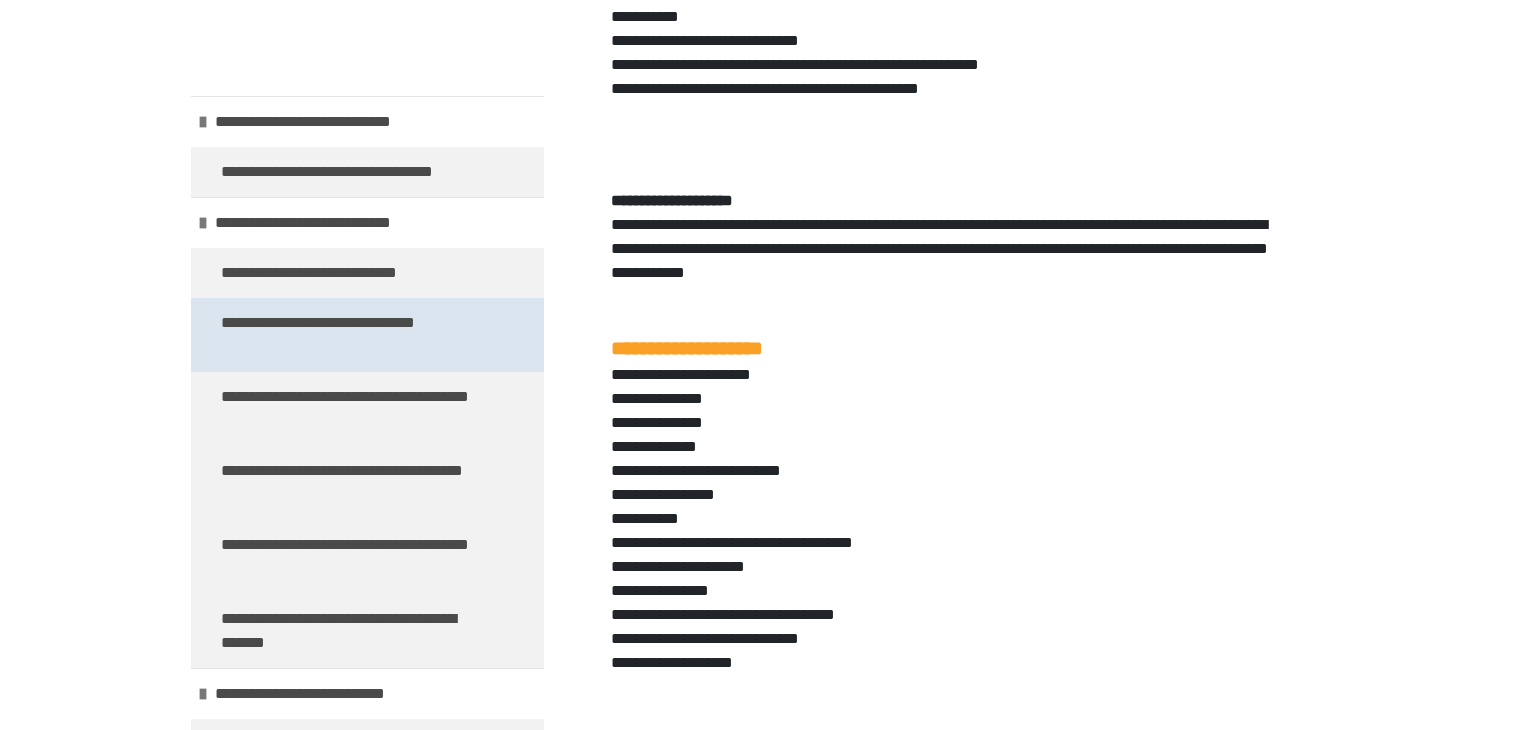 click on "**********" at bounding box center (352, 335) 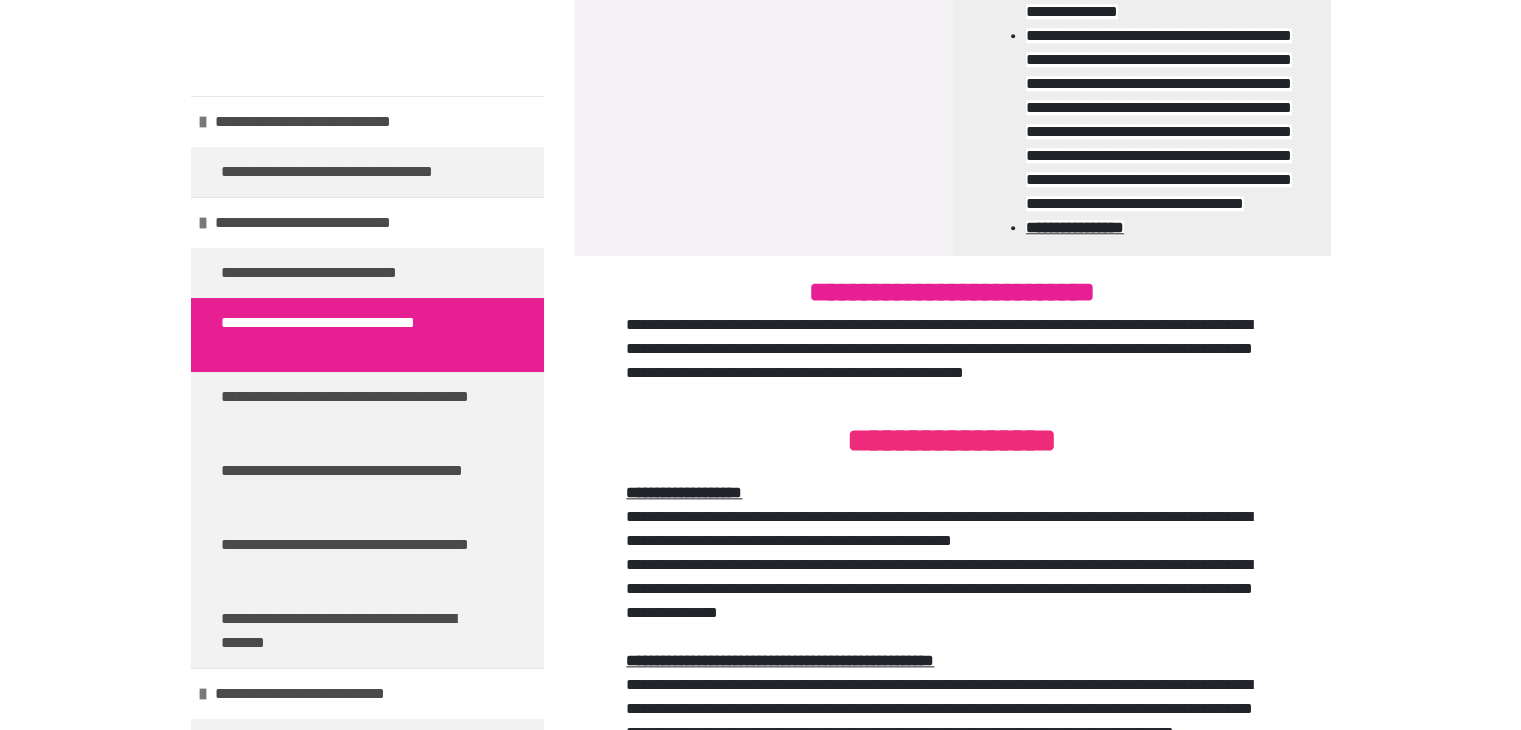 scroll, scrollTop: 2186, scrollLeft: 0, axis: vertical 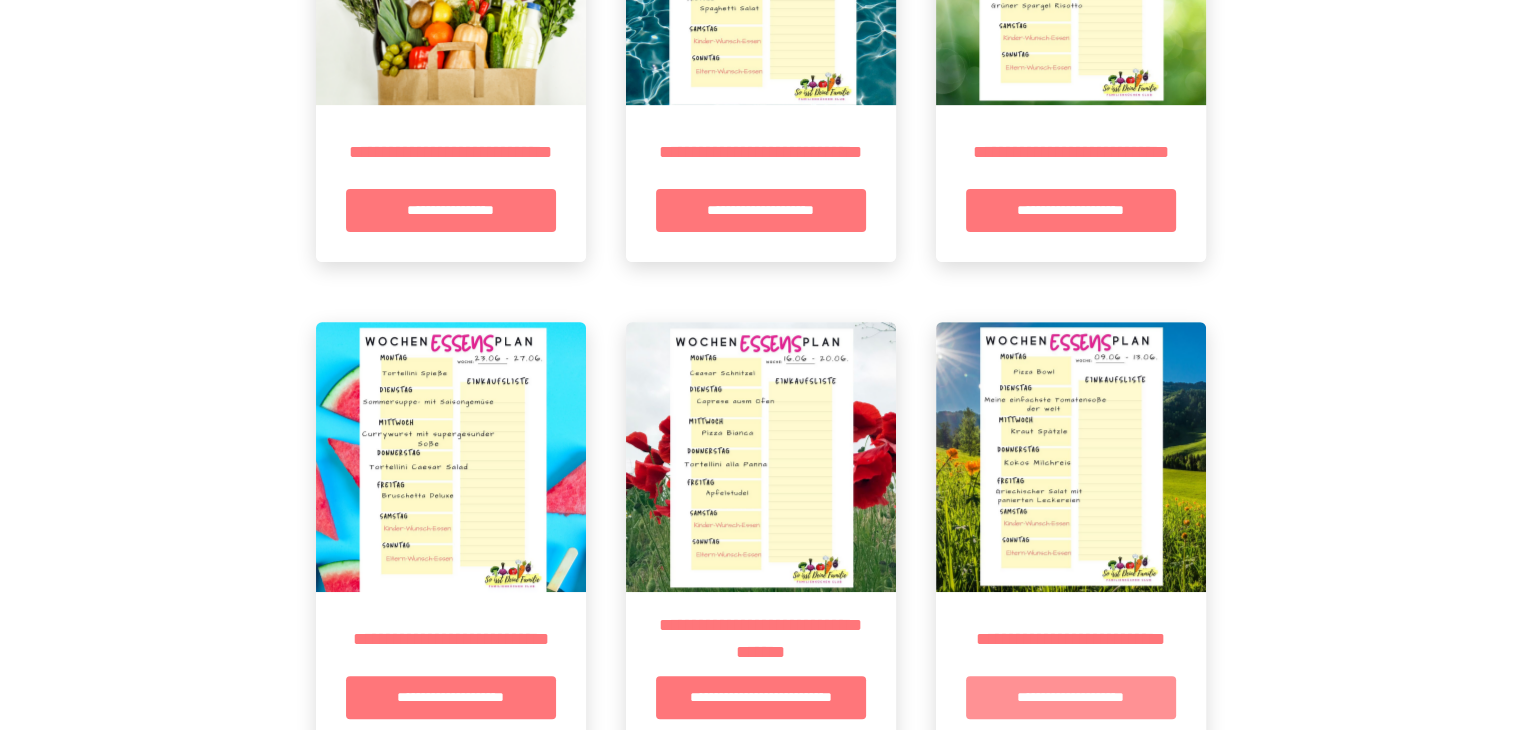 click on "**********" at bounding box center [1071, 697] 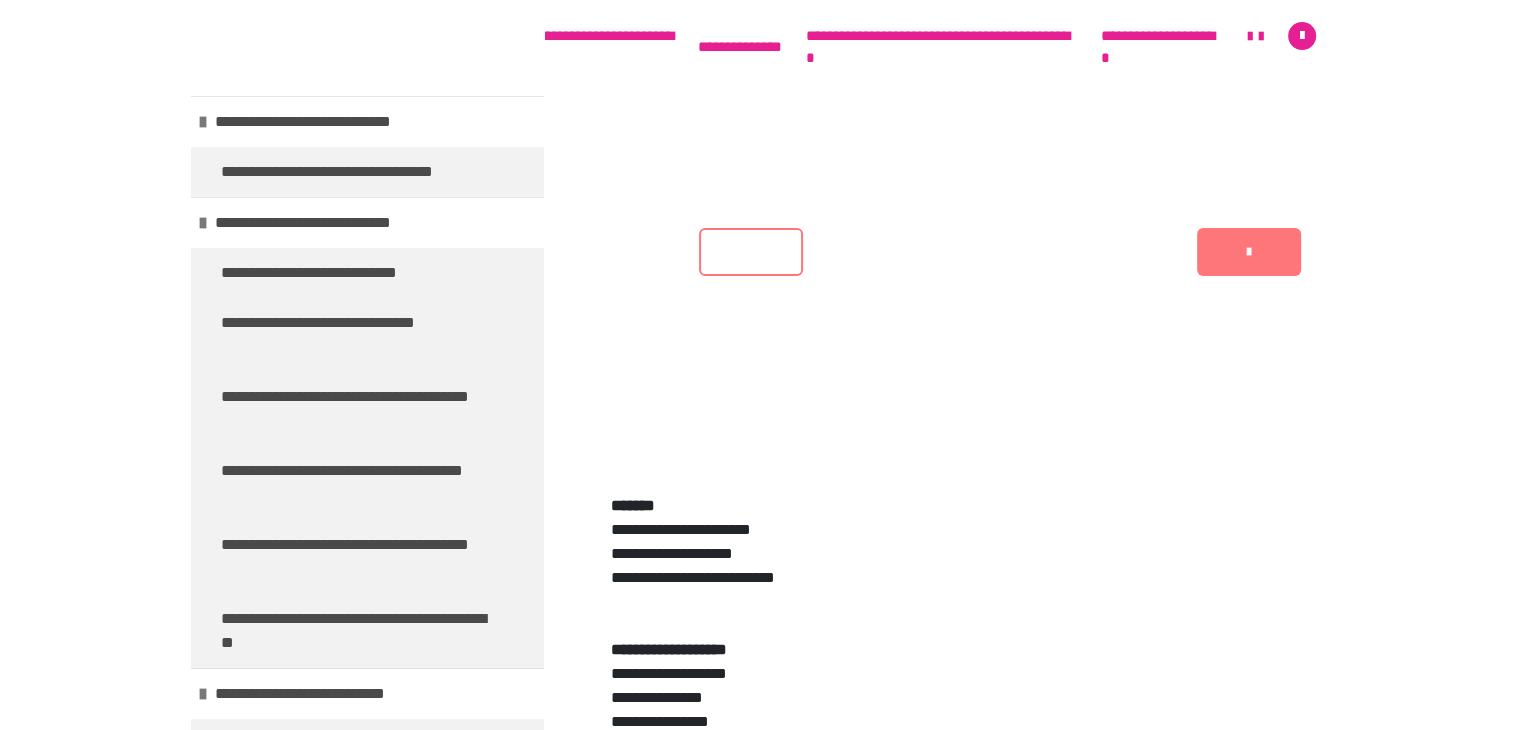 scroll, scrollTop: 939, scrollLeft: 0, axis: vertical 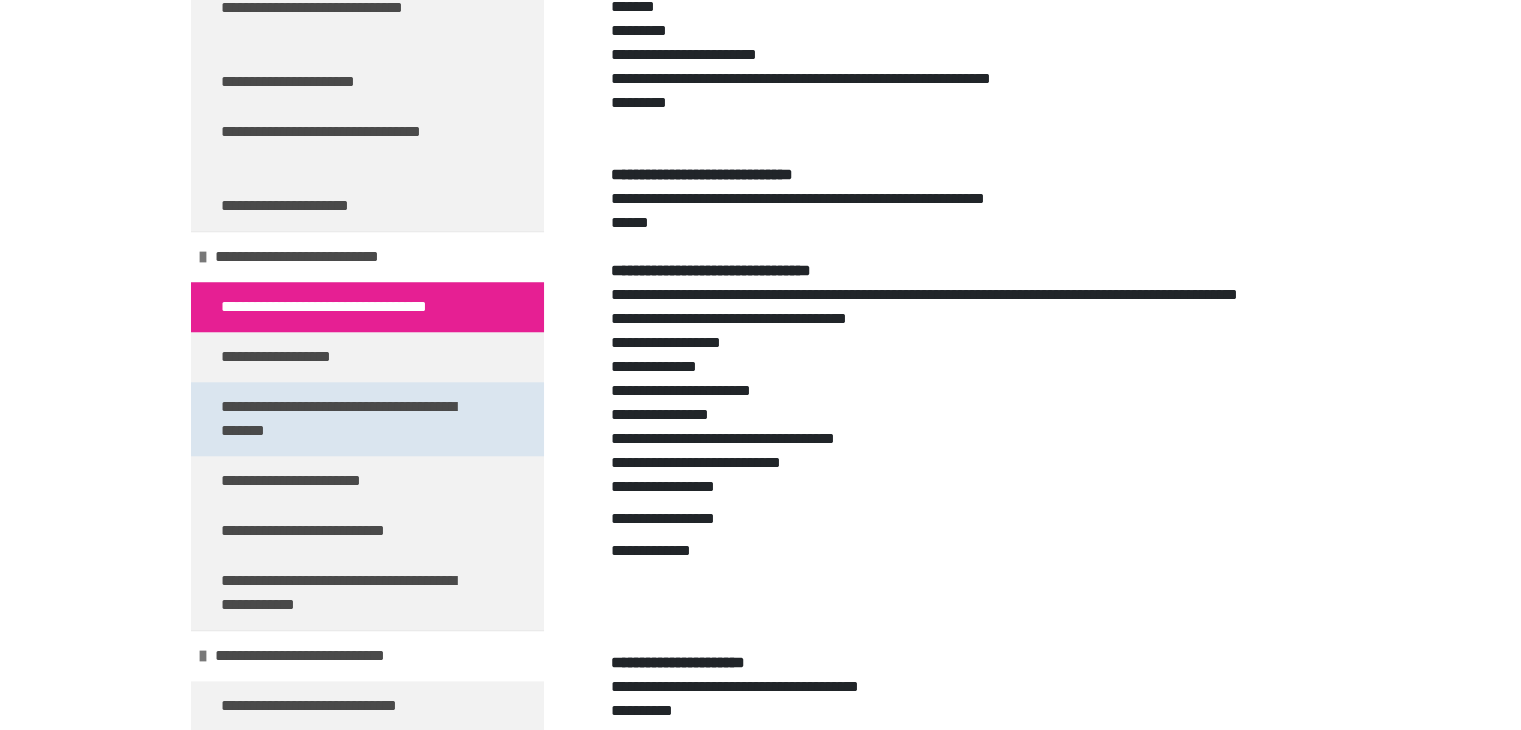 click on "**********" at bounding box center [352, 419] 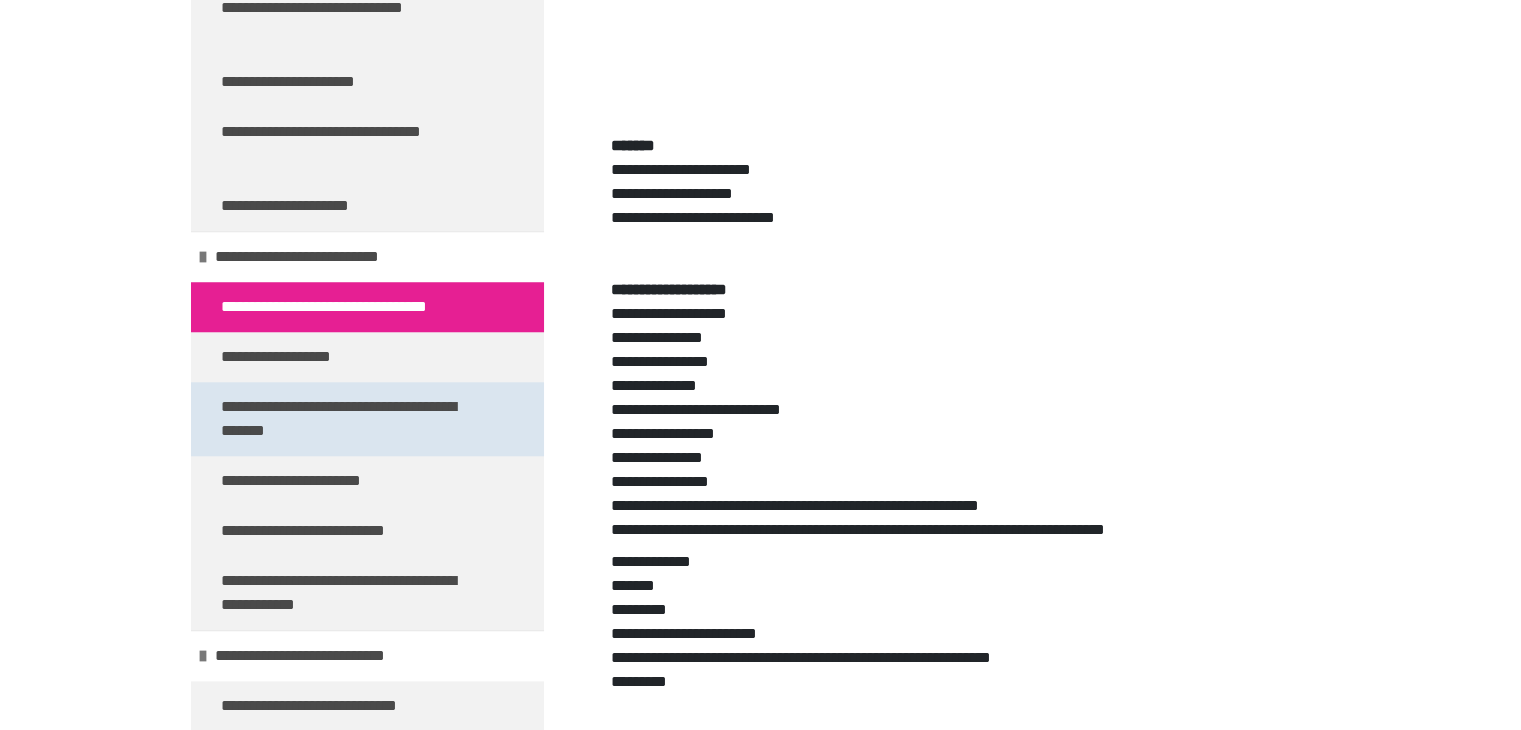 click on "**********" at bounding box center [352, 419] 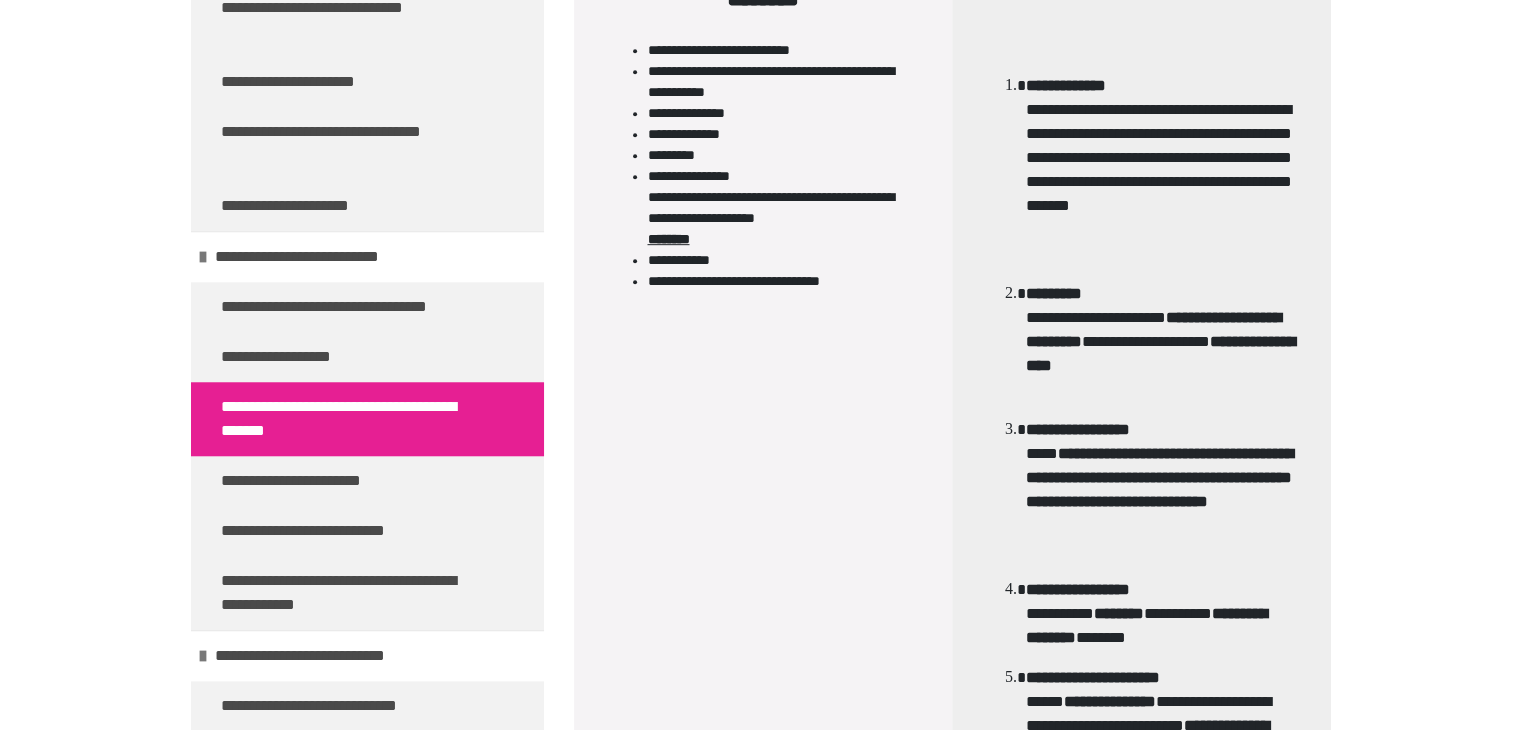 scroll, scrollTop: 1089, scrollLeft: 0, axis: vertical 